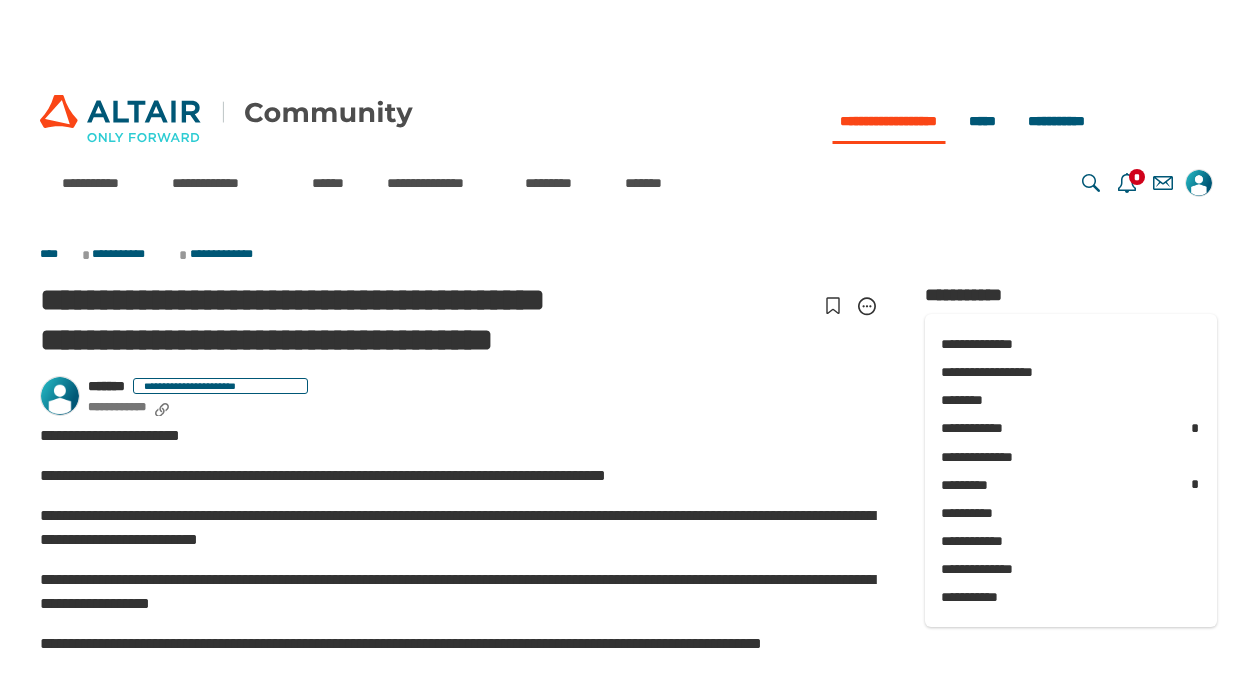 scroll, scrollTop: 0, scrollLeft: 0, axis: both 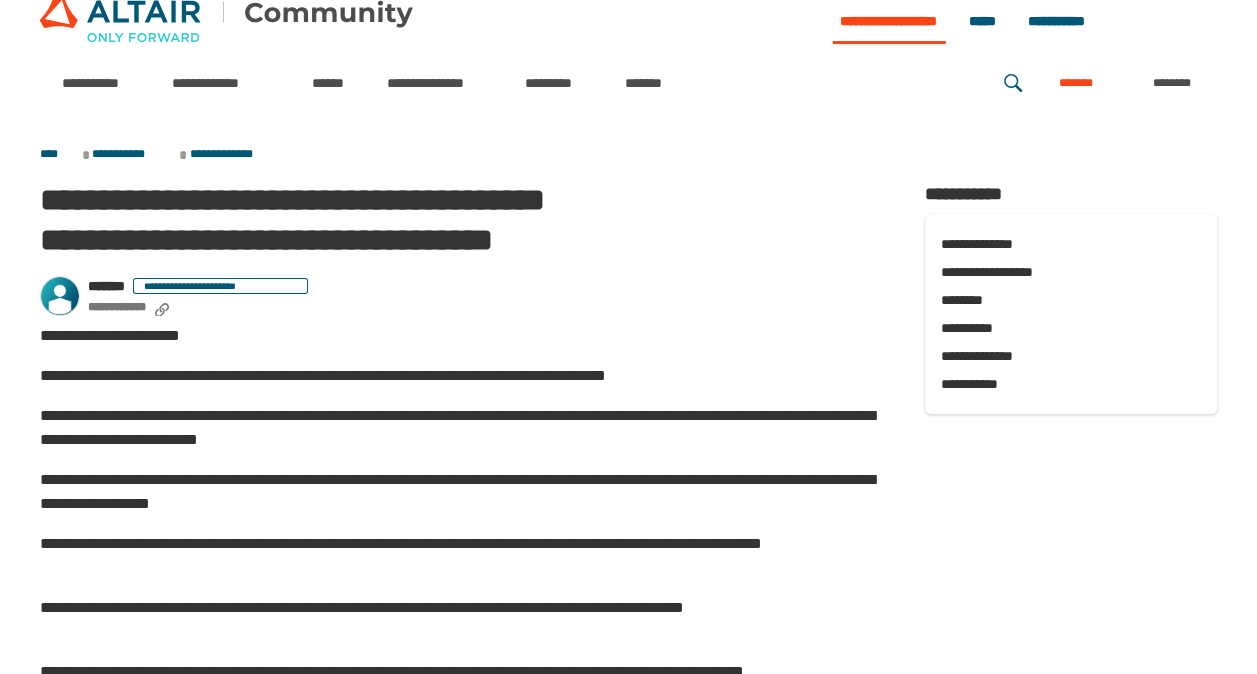 click on "*******" at bounding box center (1076, 83) 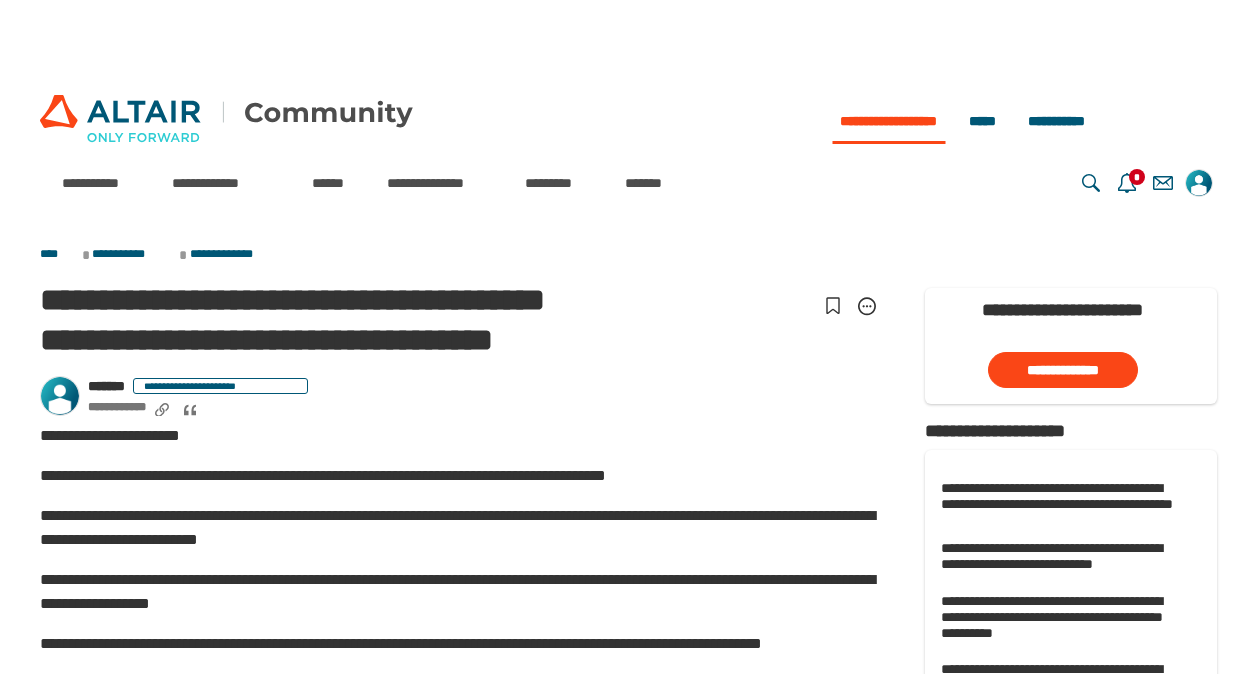 scroll, scrollTop: 0, scrollLeft: 0, axis: both 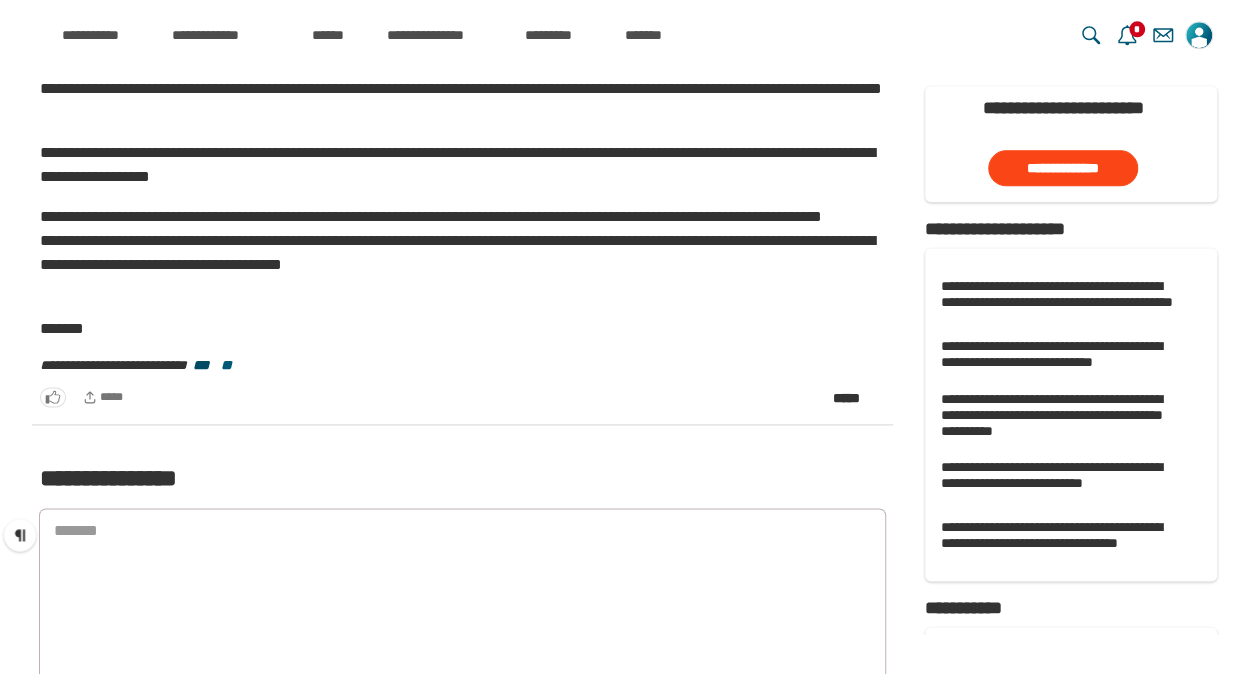 click on "***" at bounding box center (201, 365) 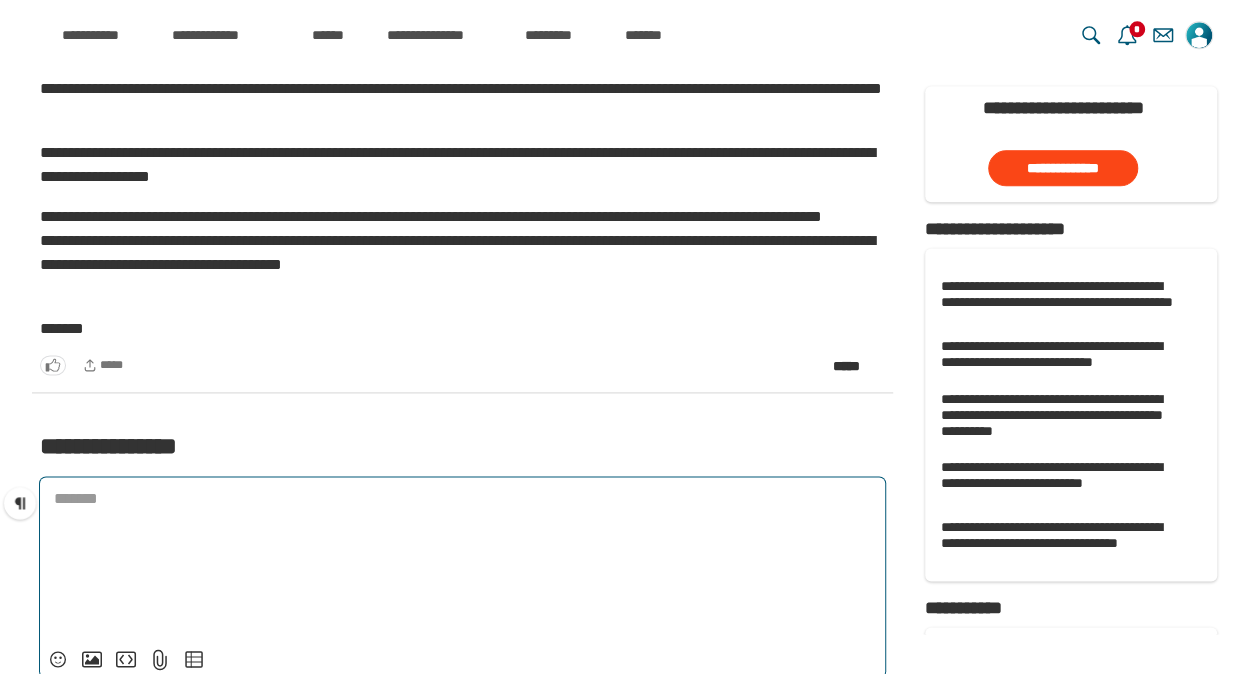 click on "﻿" at bounding box center (462, 503) 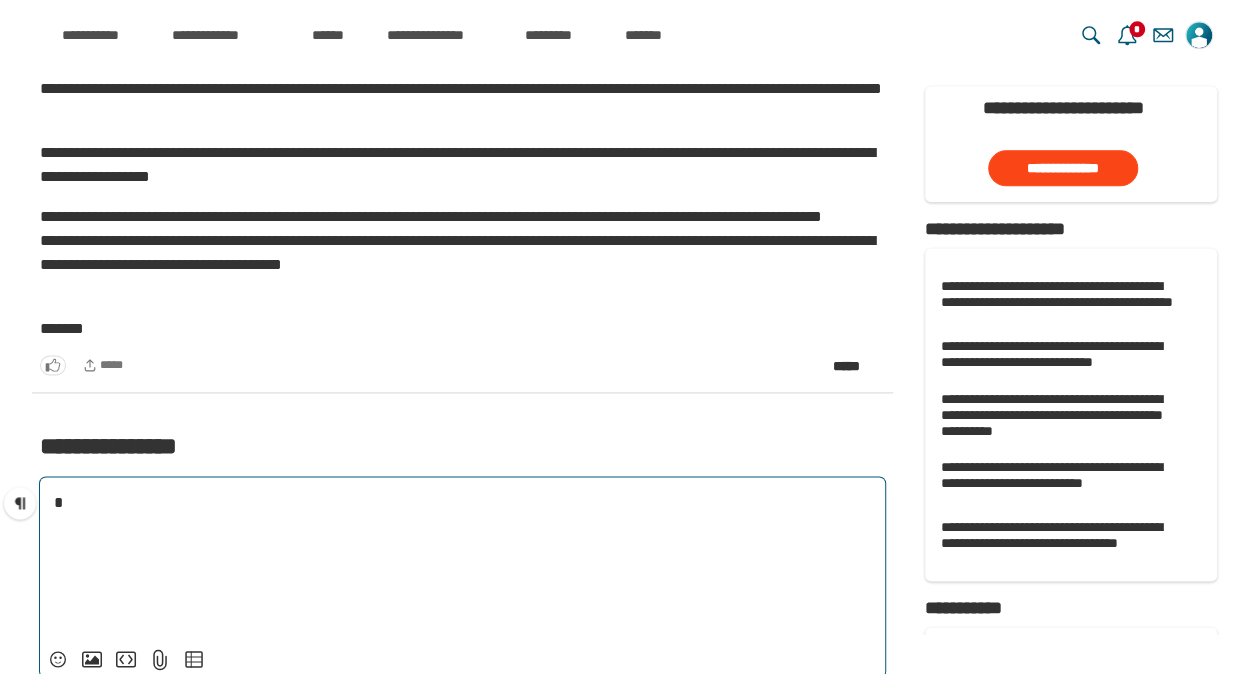 type 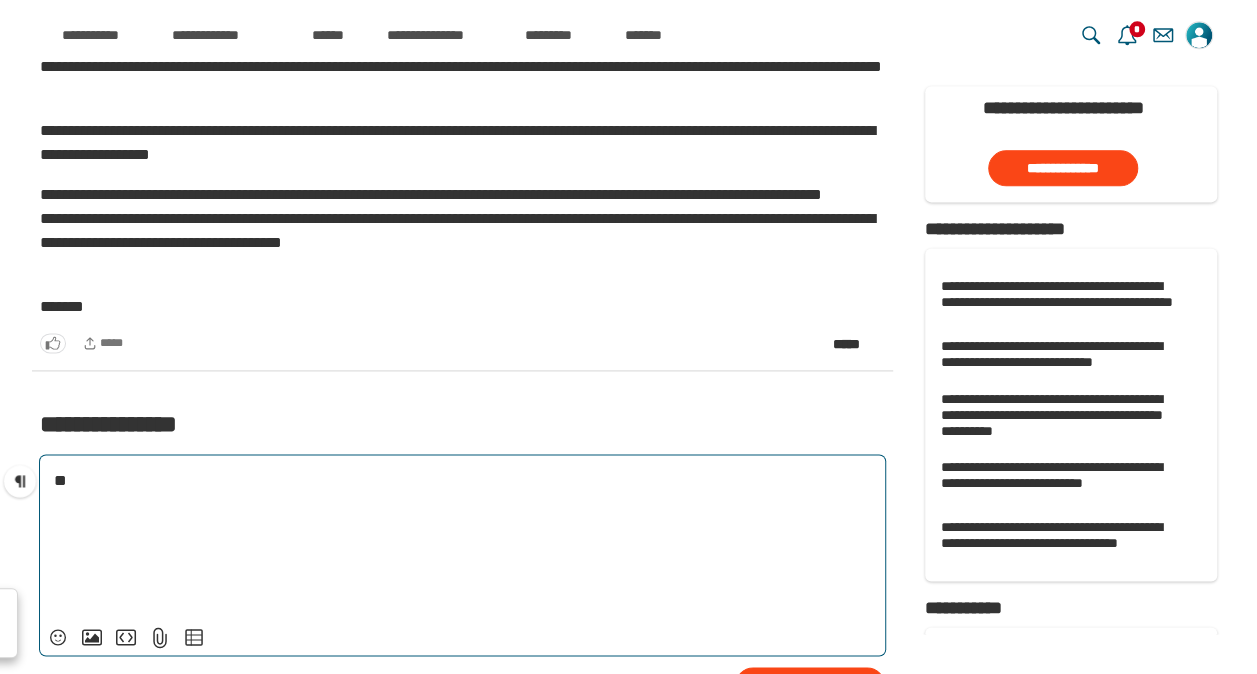 scroll, scrollTop: 1372, scrollLeft: 0, axis: vertical 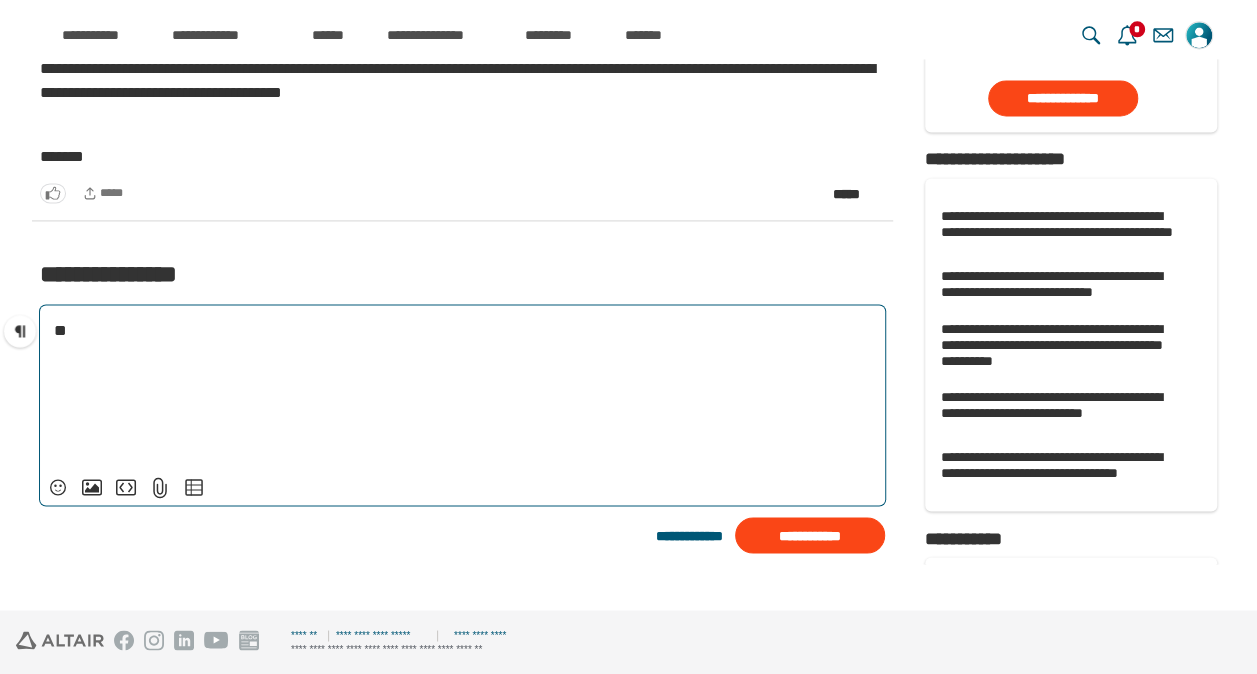 click on "**" at bounding box center (462, 331) 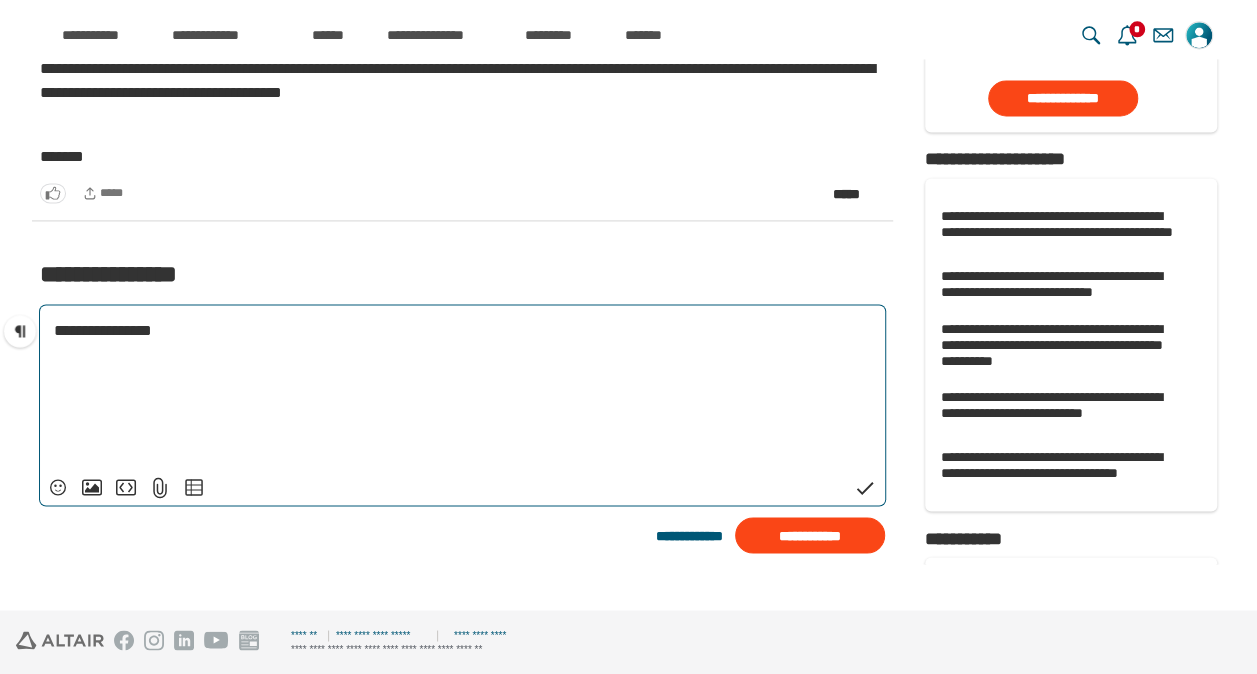 scroll, scrollTop: 1072, scrollLeft: 0, axis: vertical 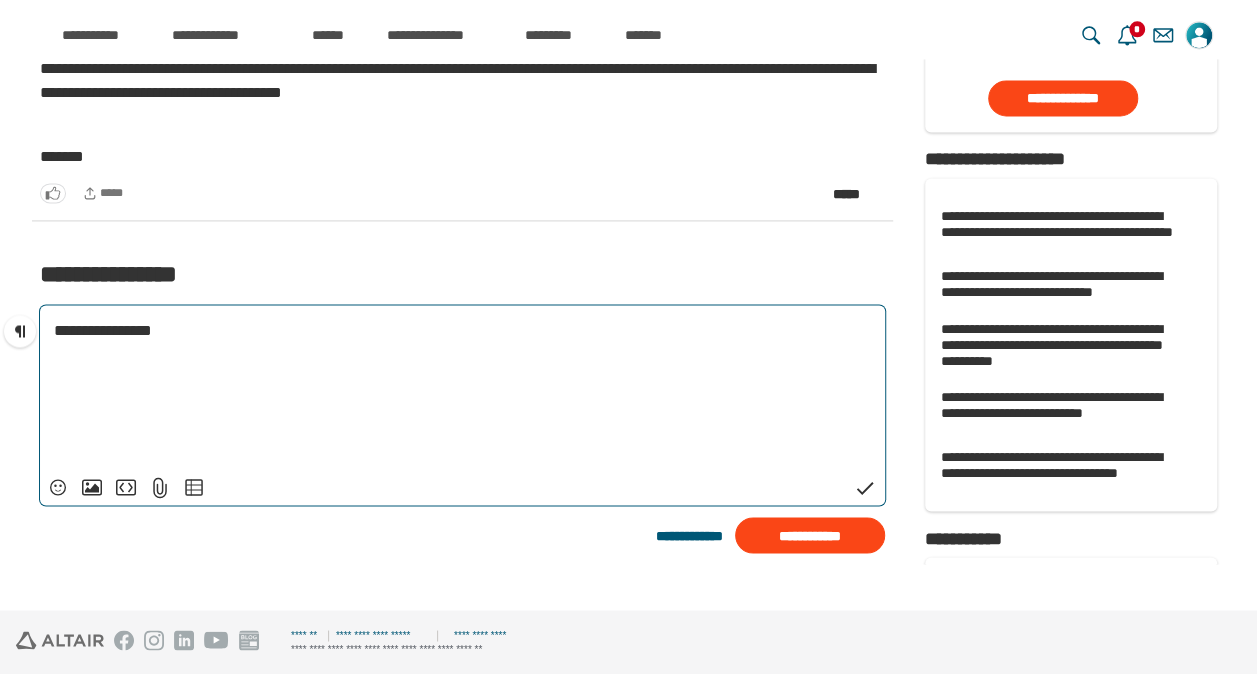 click on "**********" at bounding box center [103, 330] 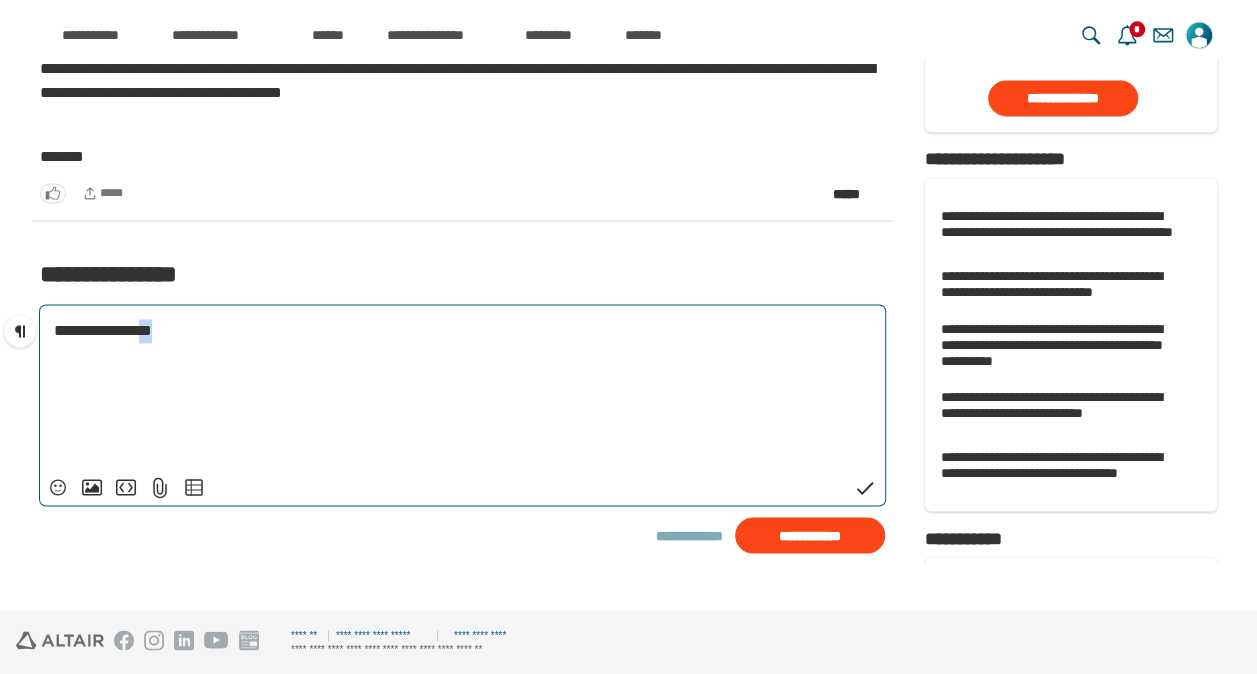 click on "**********" at bounding box center (103, 330) 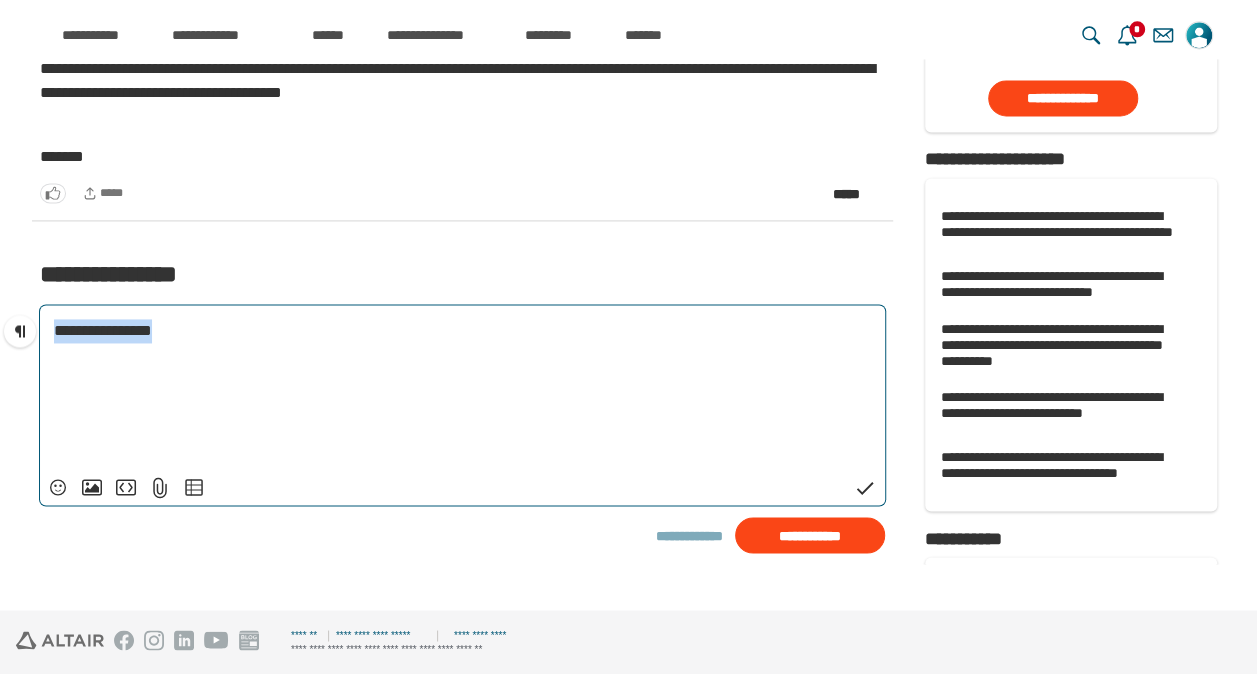 click on "**********" at bounding box center [103, 330] 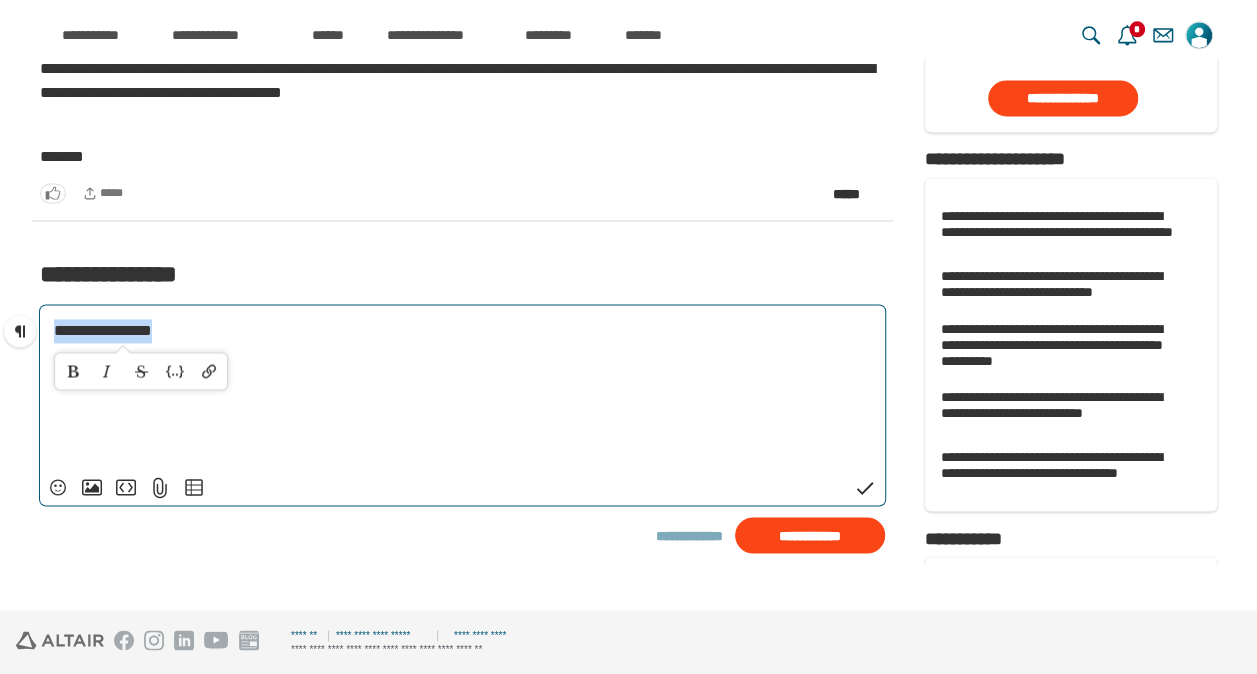 click on "**********" at bounding box center [103, 330] 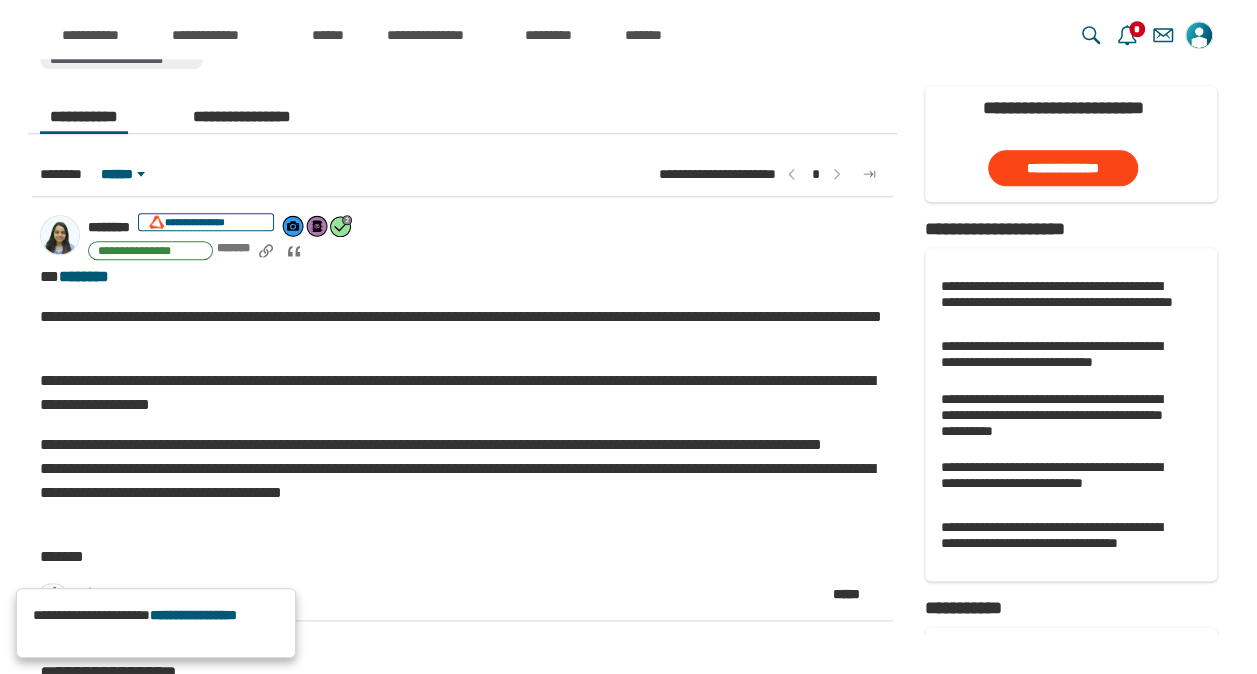 scroll, scrollTop: 1272, scrollLeft: 0, axis: vertical 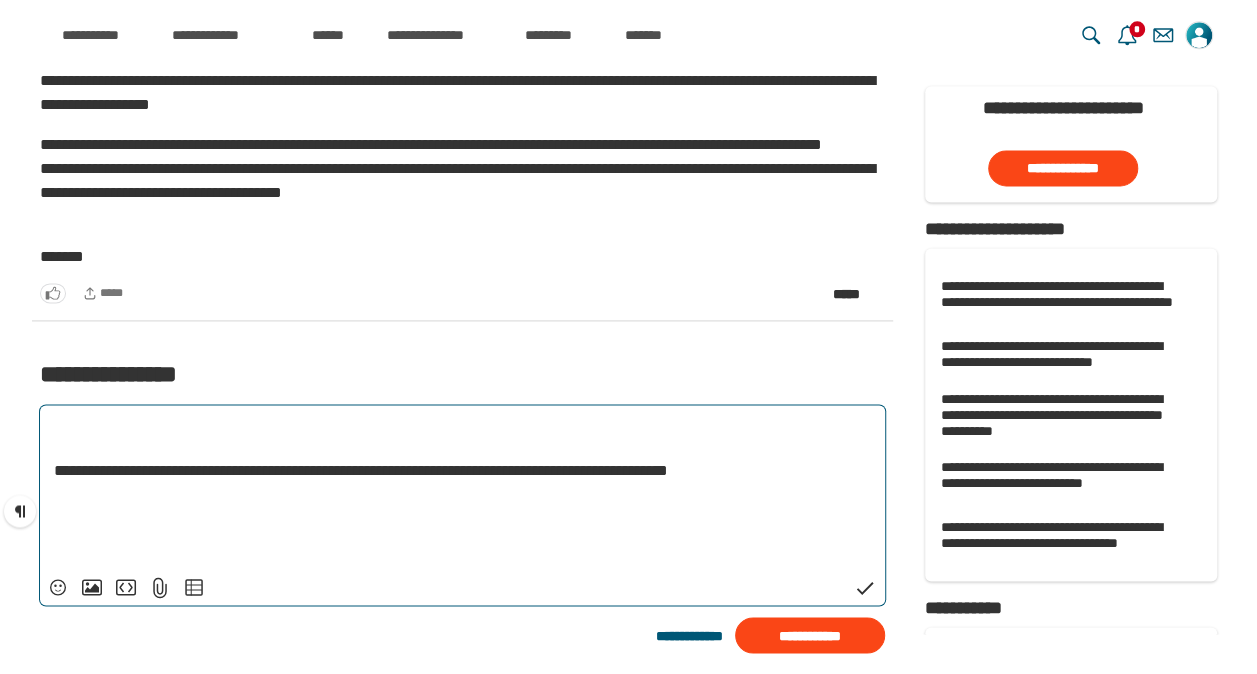 click on "**********" at bounding box center (361, 470) 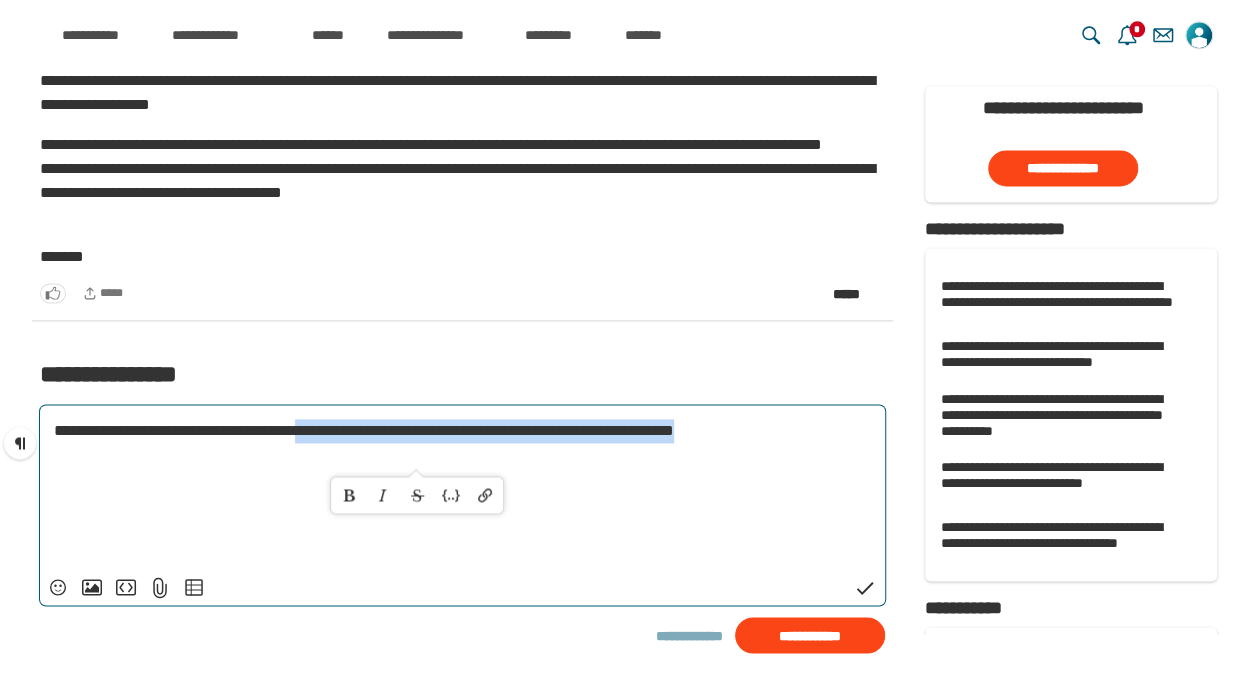 drag, startPoint x: 391, startPoint y: 436, endPoint x: 386, endPoint y: 458, distance: 22.561028 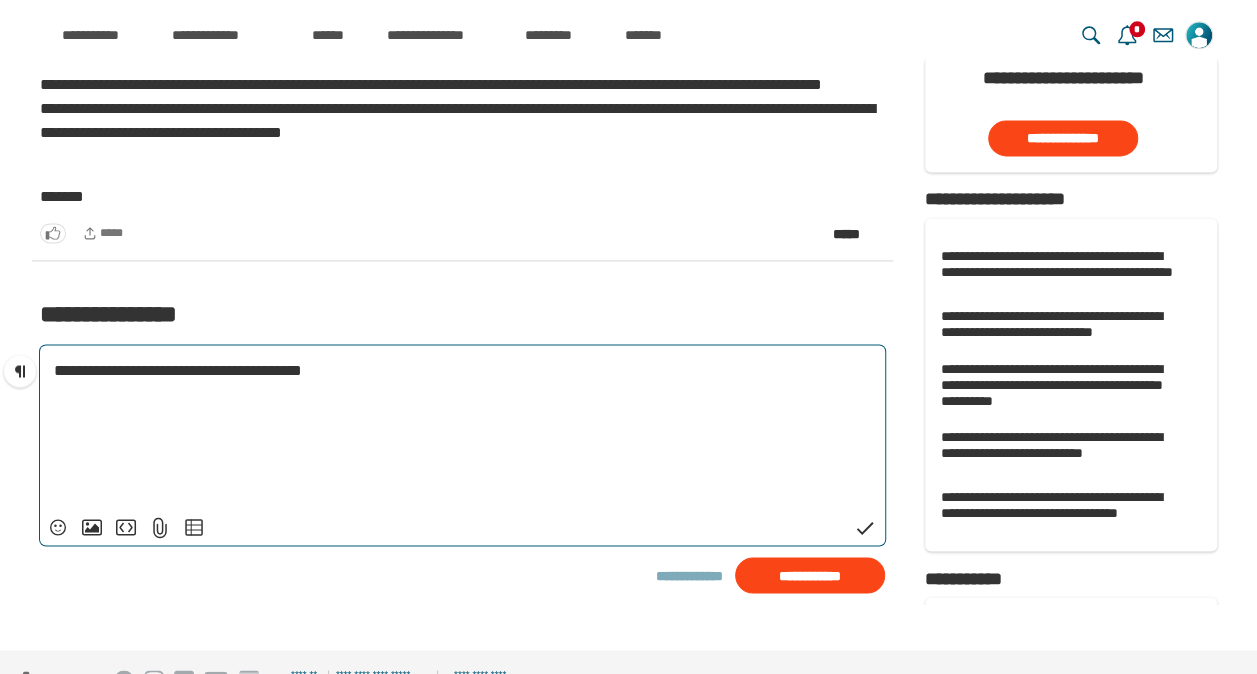 scroll, scrollTop: 1372, scrollLeft: 0, axis: vertical 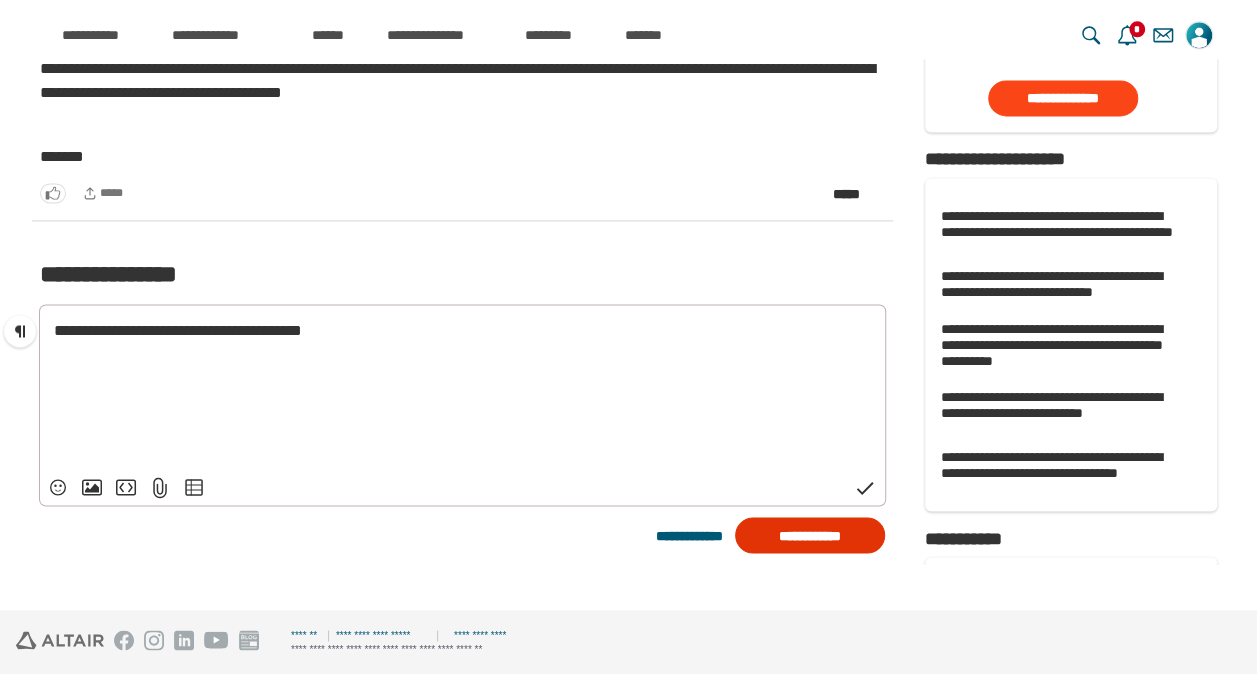 click on "**********" at bounding box center [810, 535] 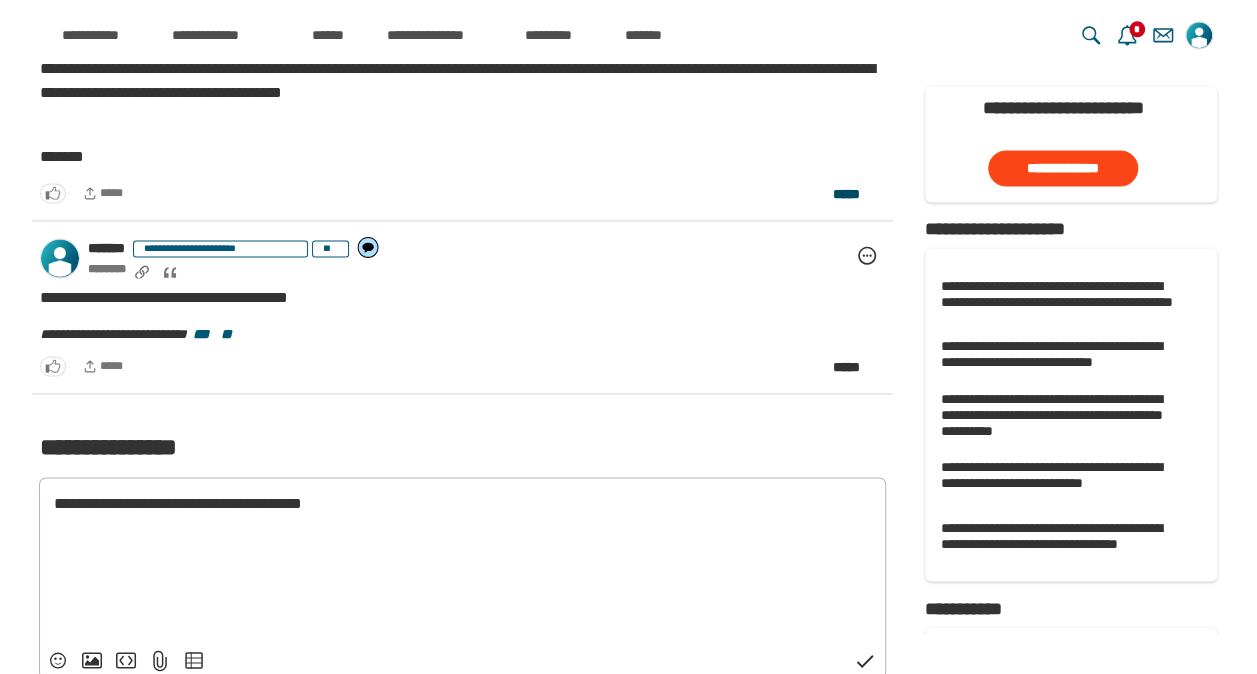 click on "*****" at bounding box center (846, 194) 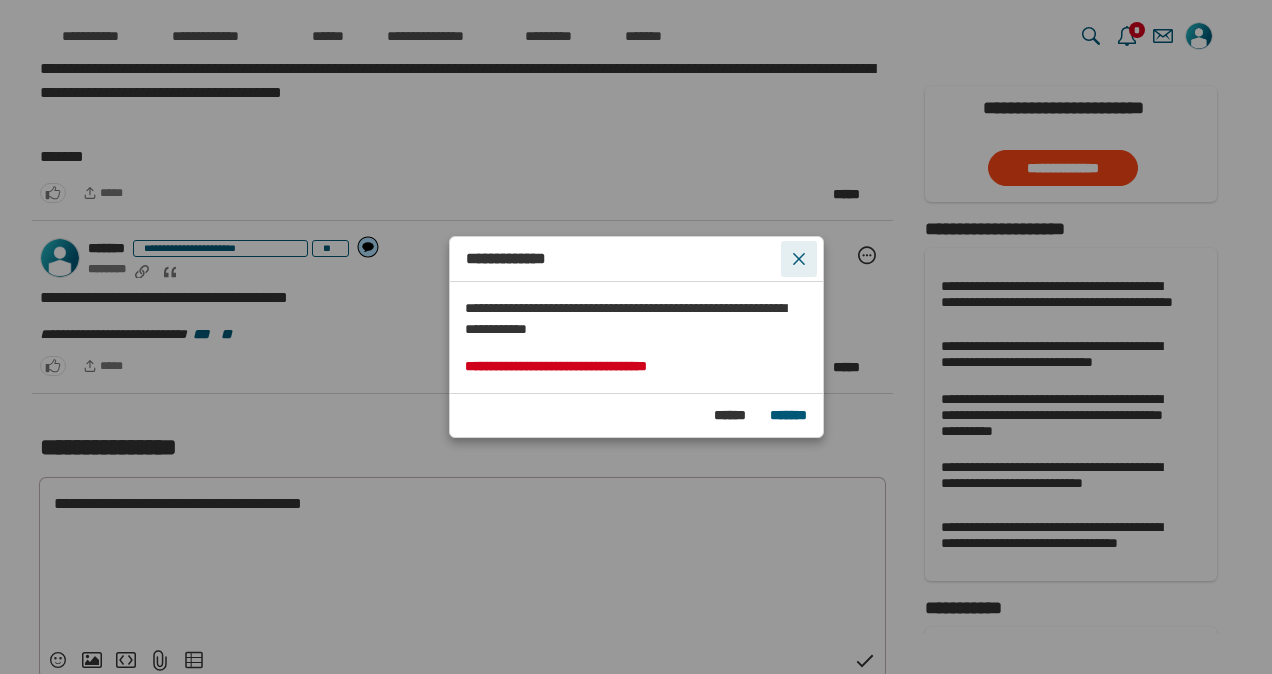 click on "*****" at bounding box center [799, 259] 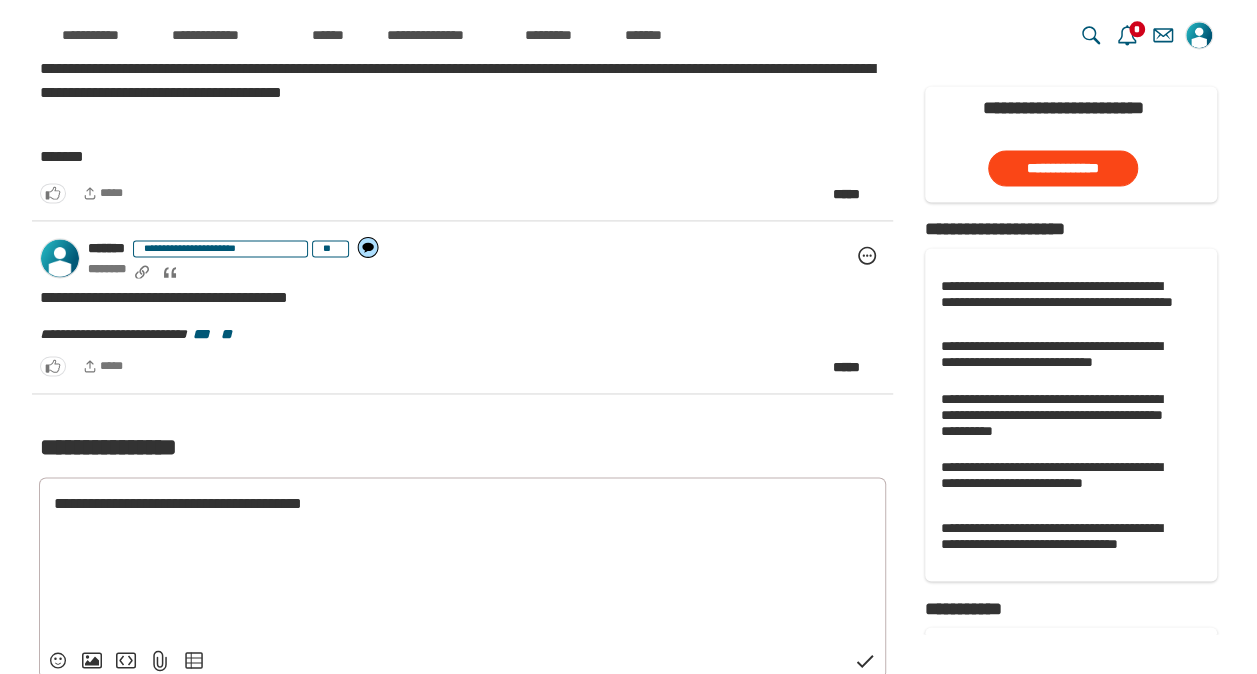 click on "**********" at bounding box center (462, 298) 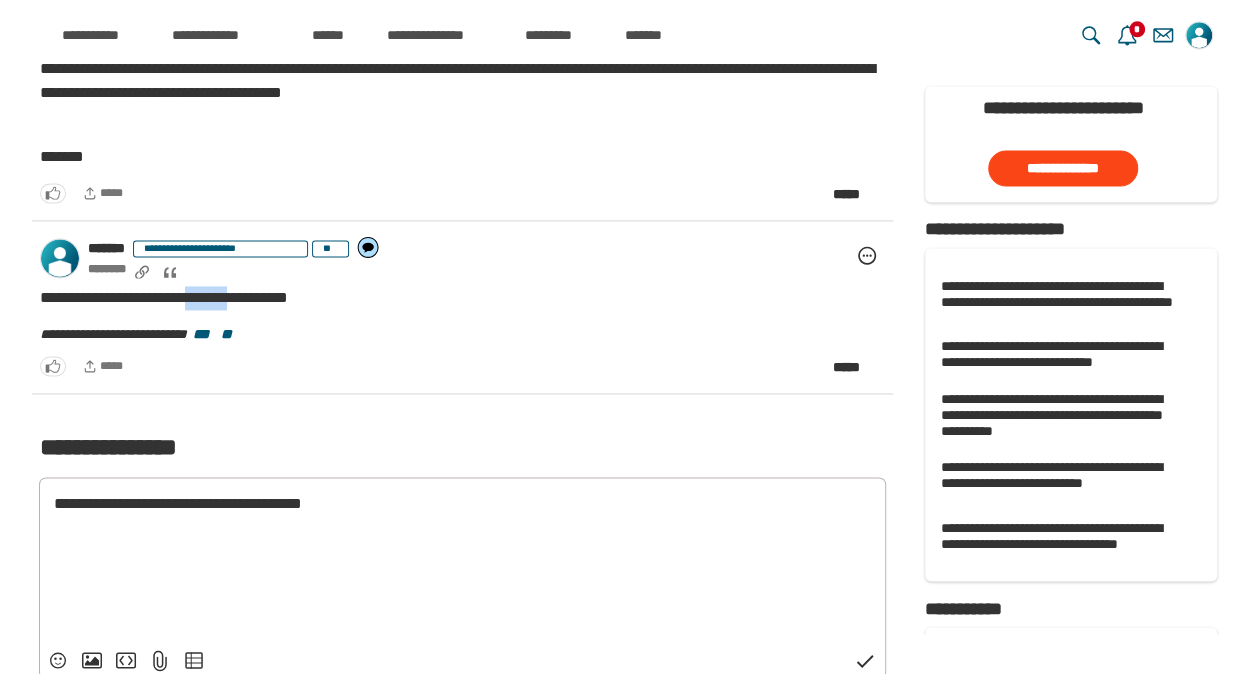 click on "**********" at bounding box center [462, 298] 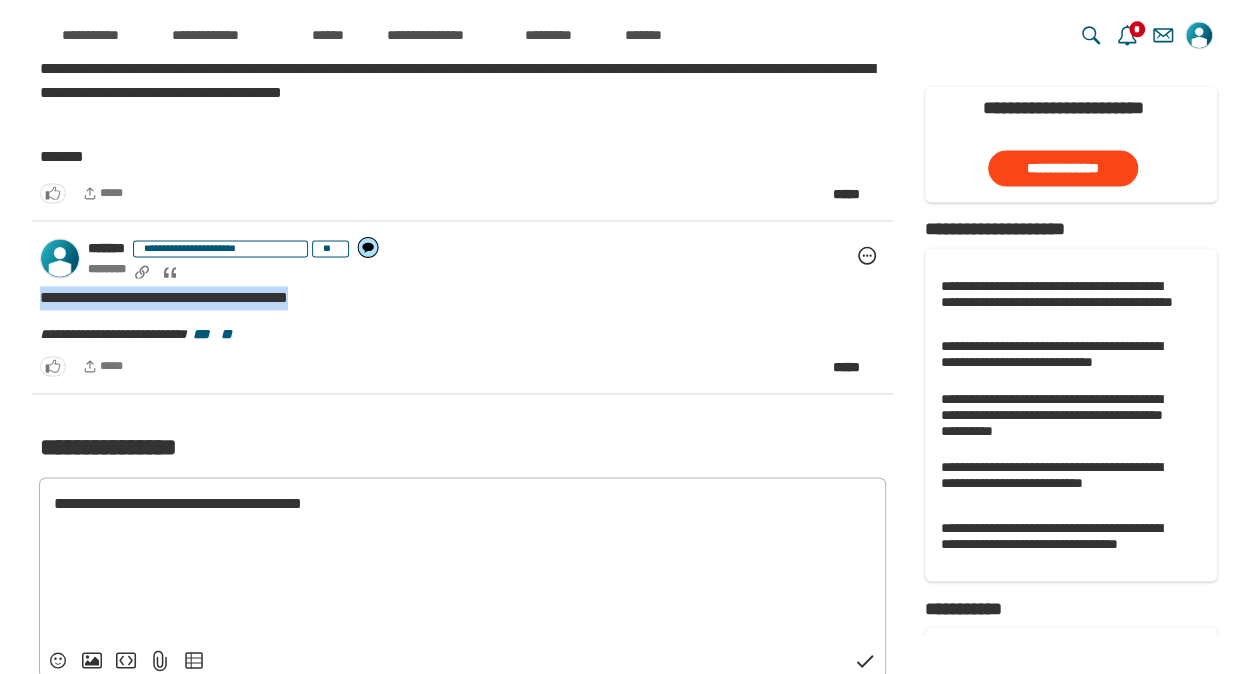 click on "**********" at bounding box center (462, 298) 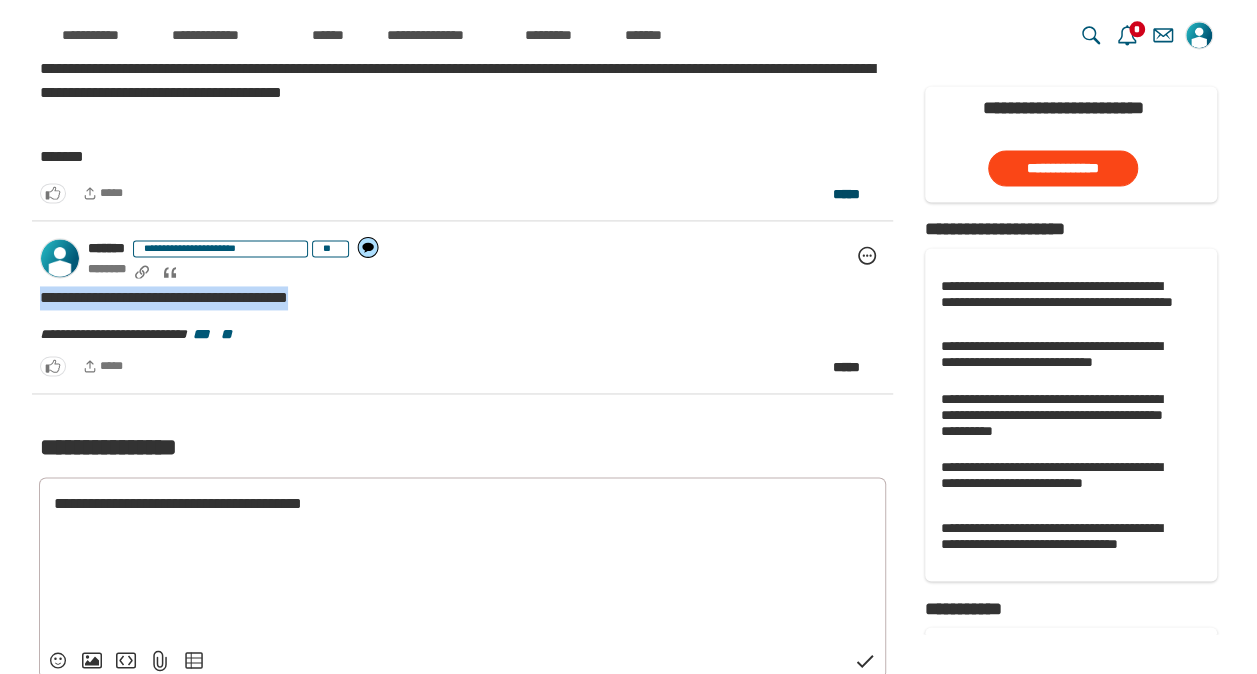 click on "*****" at bounding box center [846, 194] 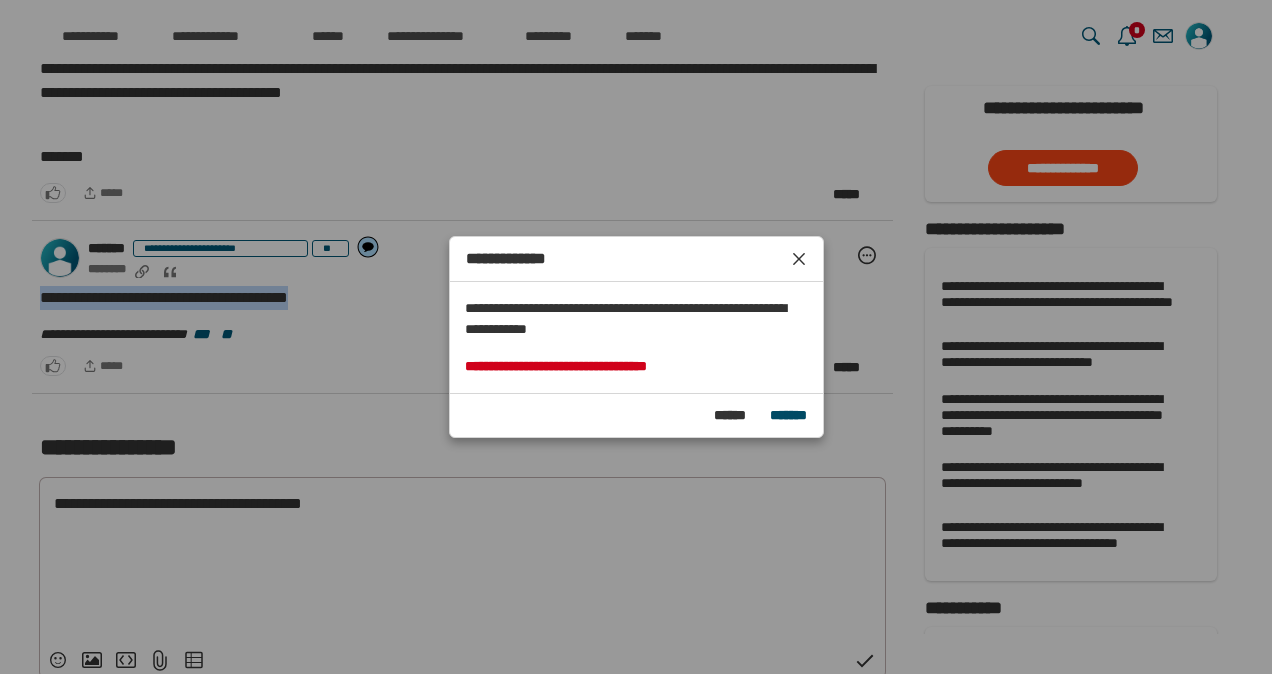 click on "*******" at bounding box center [788, 415] 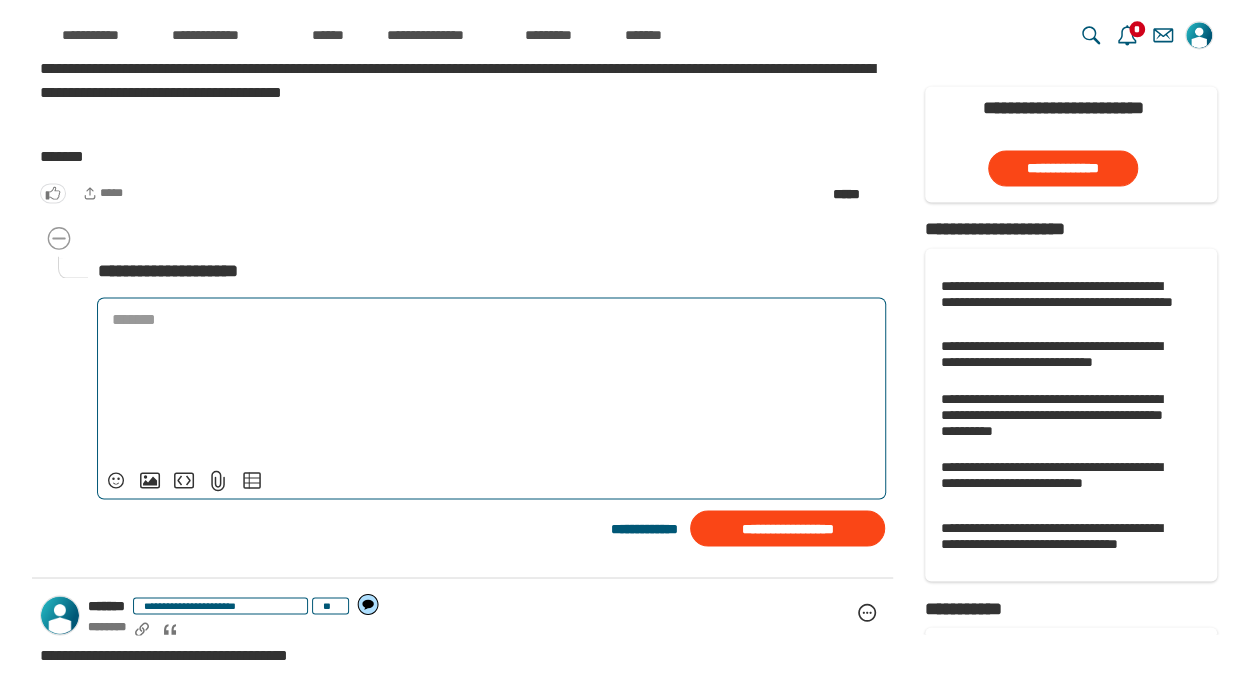 click on "﻿" at bounding box center (491, 380) 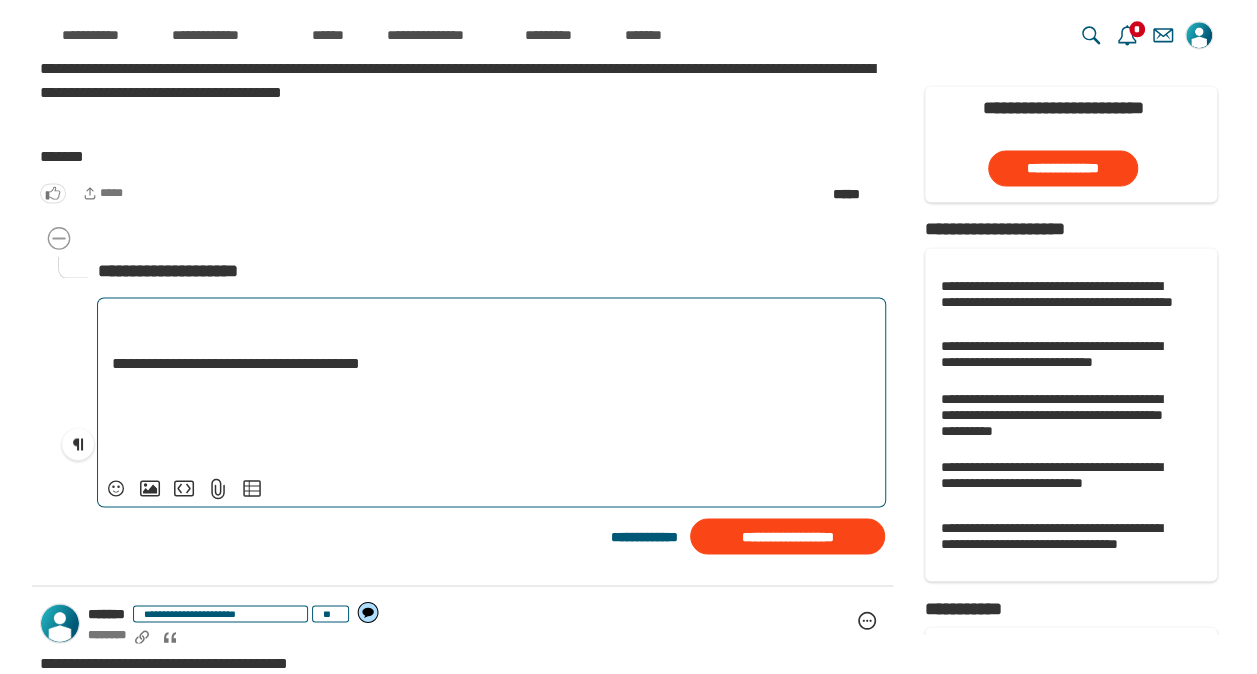 scroll, scrollTop: 1683, scrollLeft: 0, axis: vertical 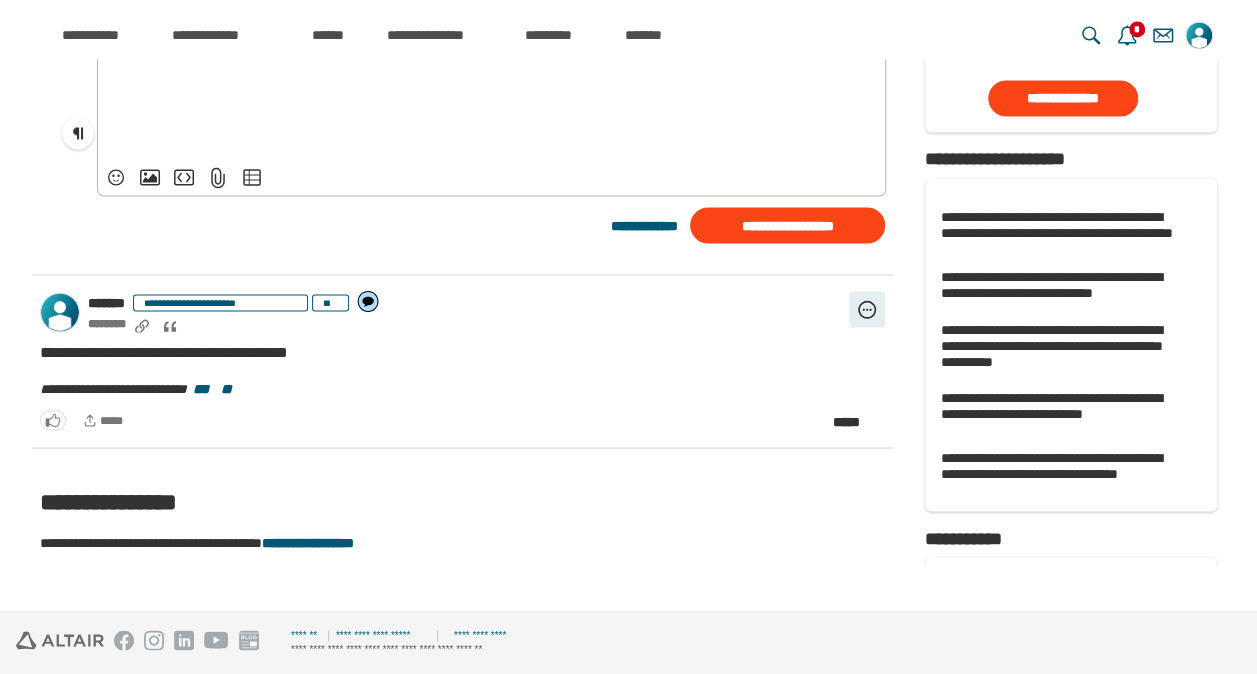 click on "**********" at bounding box center [867, 309] 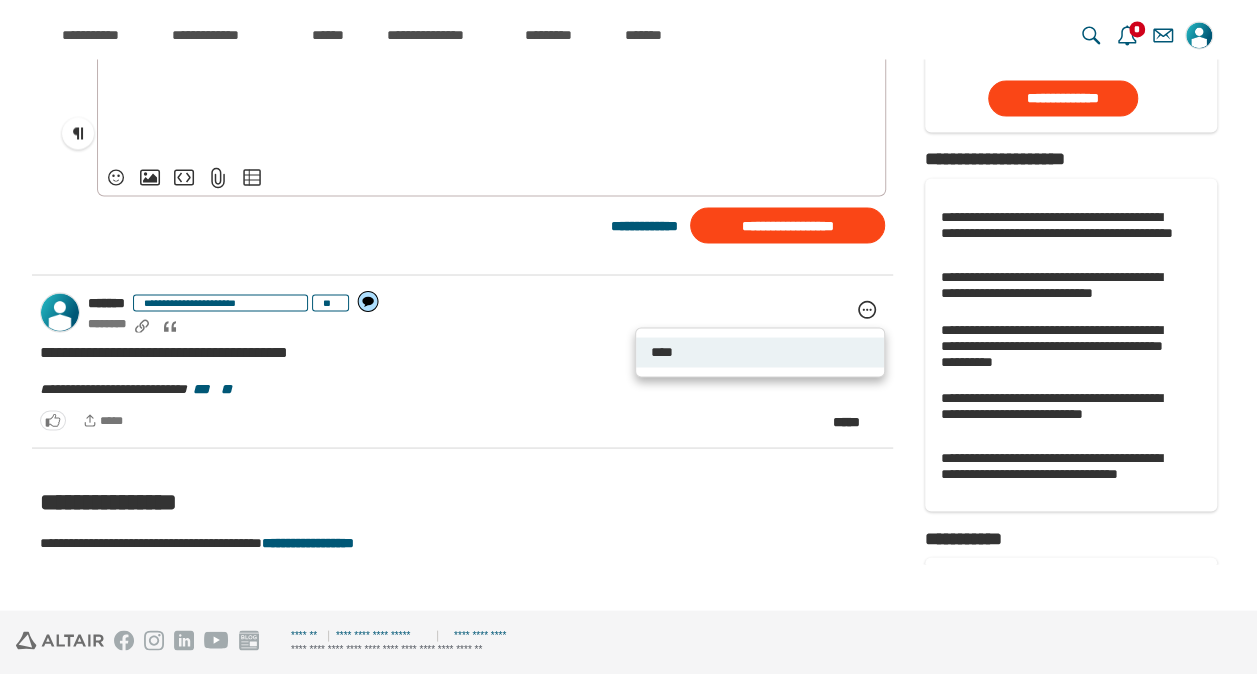 click on "****" at bounding box center (760, 352) 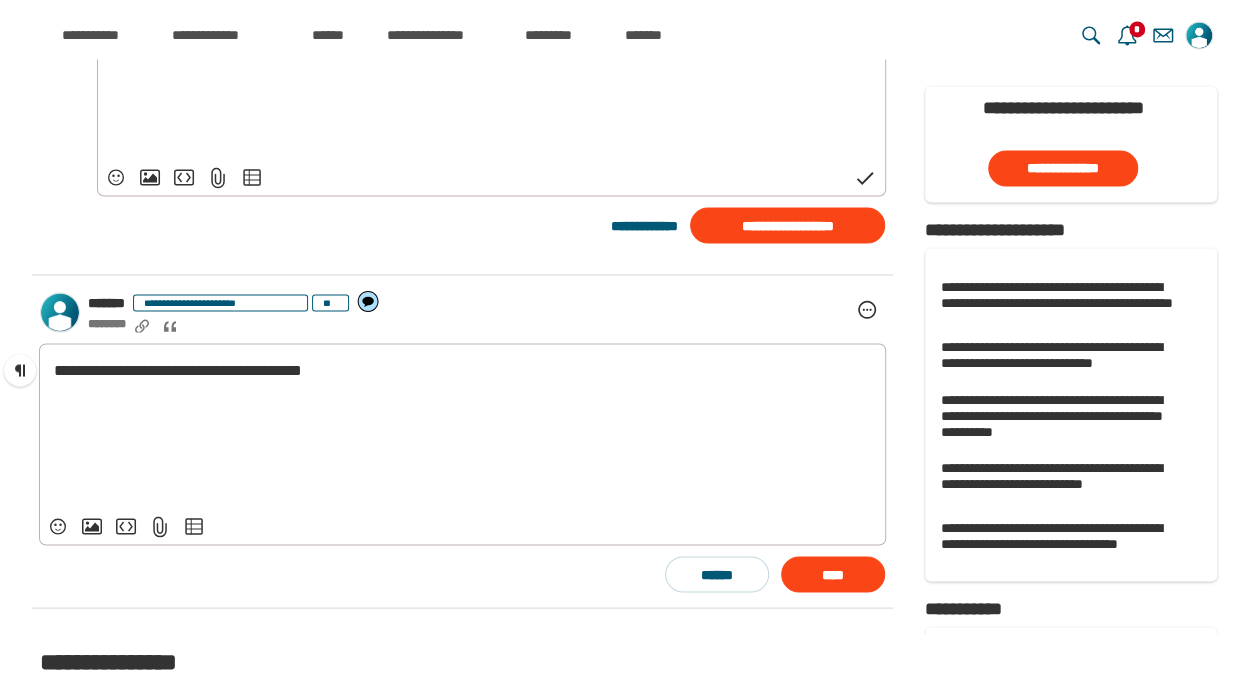 click on "**********" at bounding box center (462, 370) 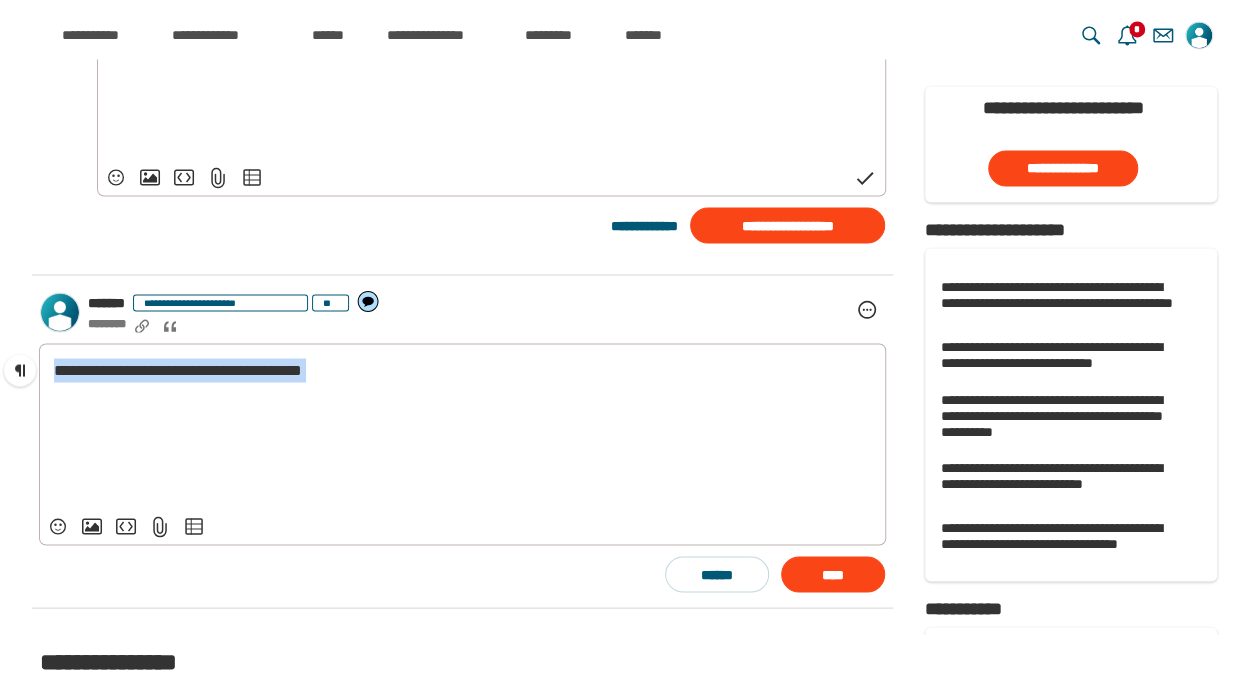 click on "**********" at bounding box center [462, 370] 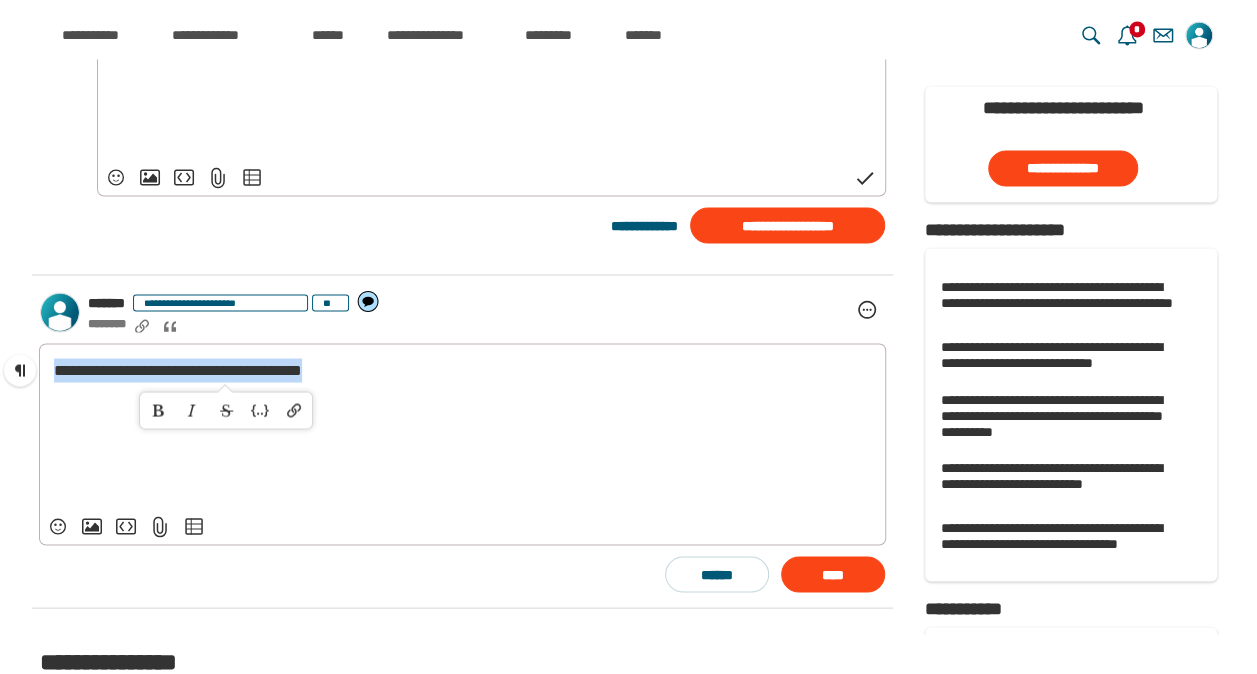 click on "**********" at bounding box center (462, 370) 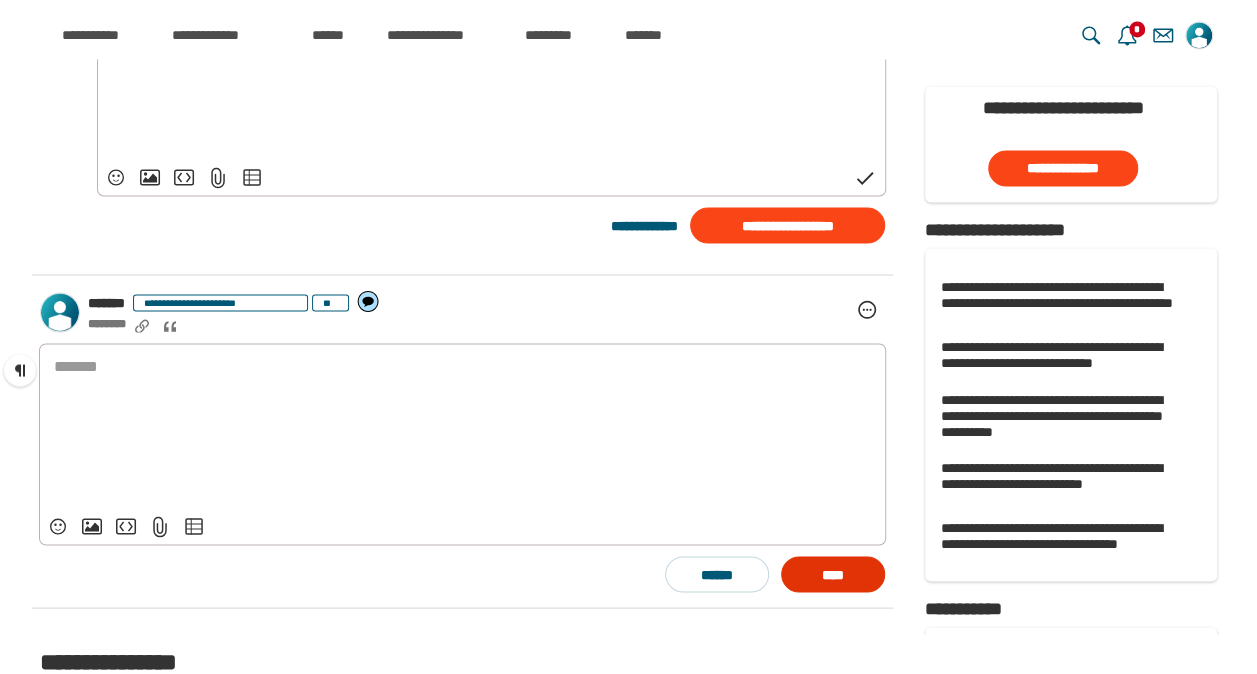 click on "****" at bounding box center [833, 574] 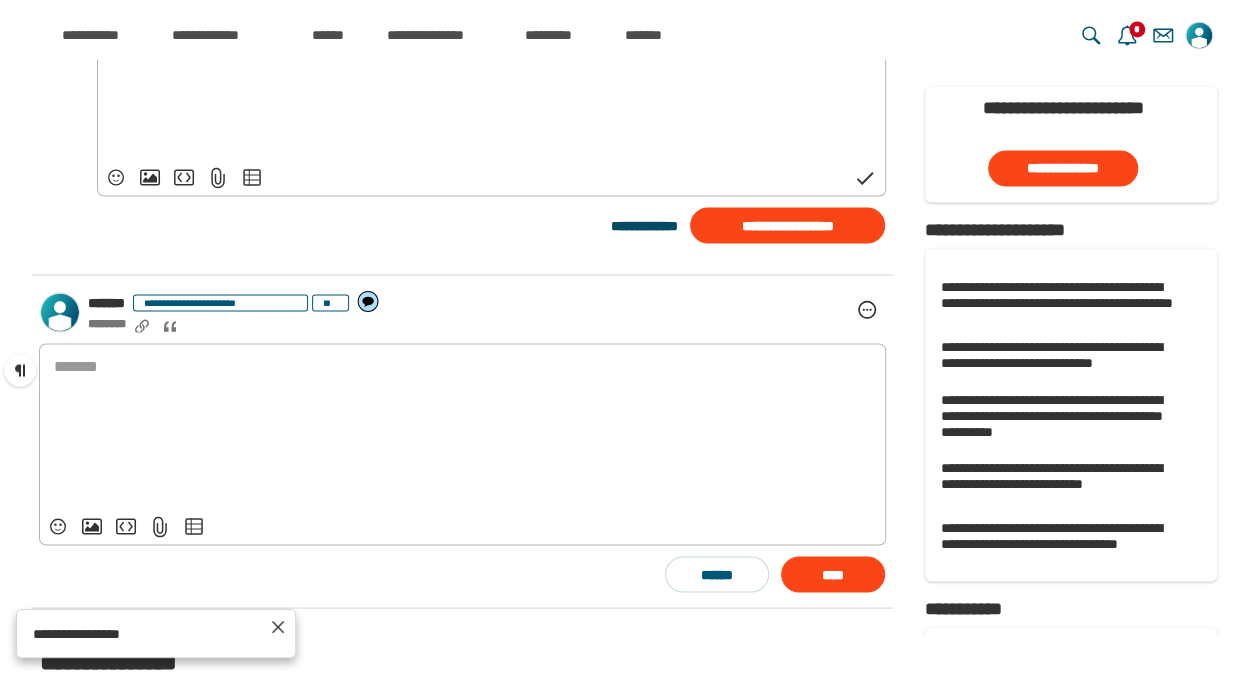 click on "**********" at bounding box center (644, 225) 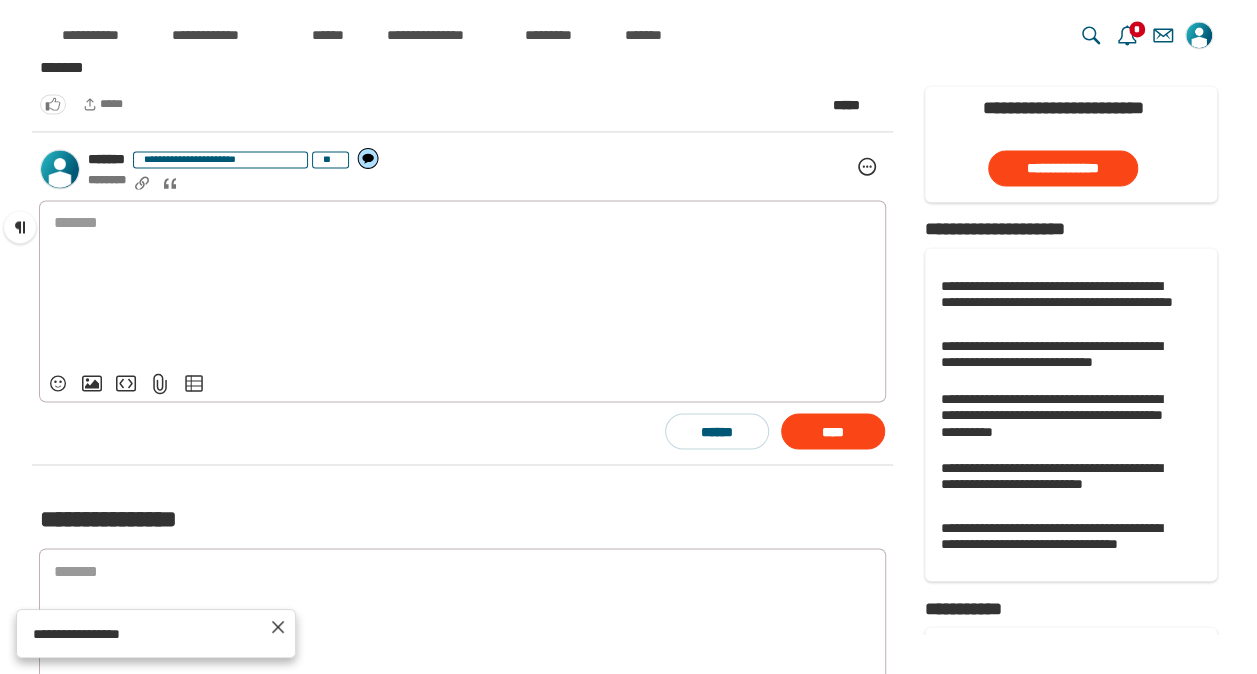 scroll, scrollTop: 1459, scrollLeft: 0, axis: vertical 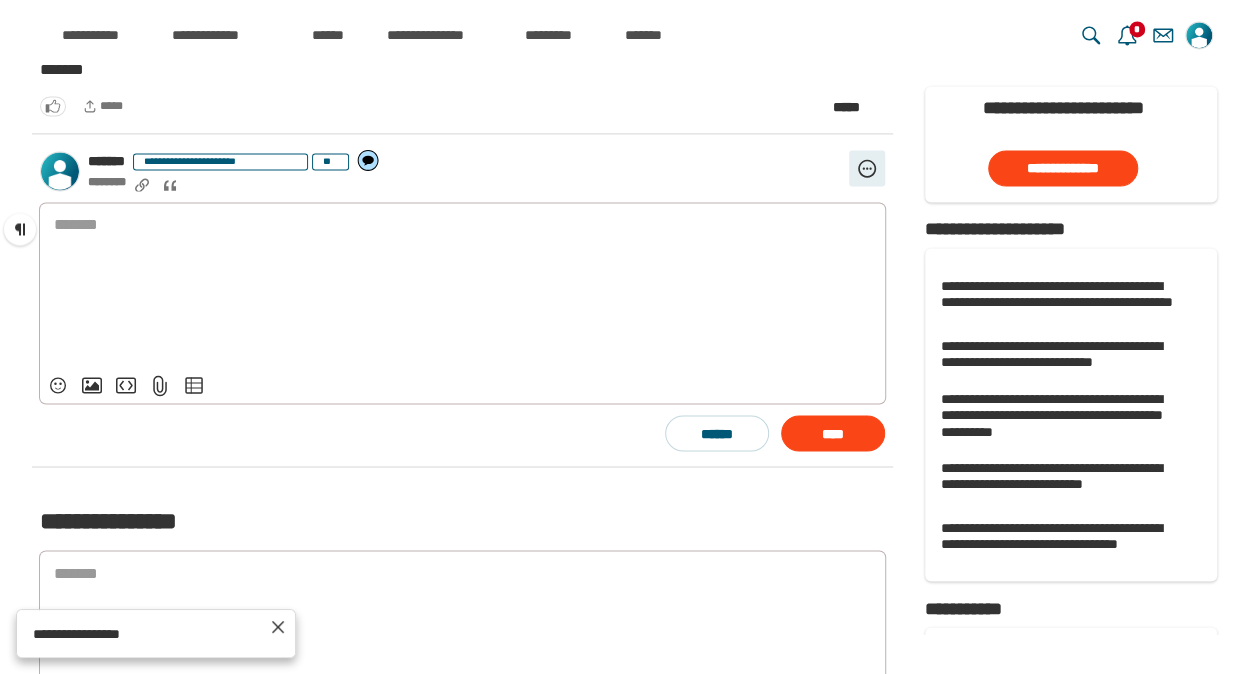 click on "**********" at bounding box center [867, 168] 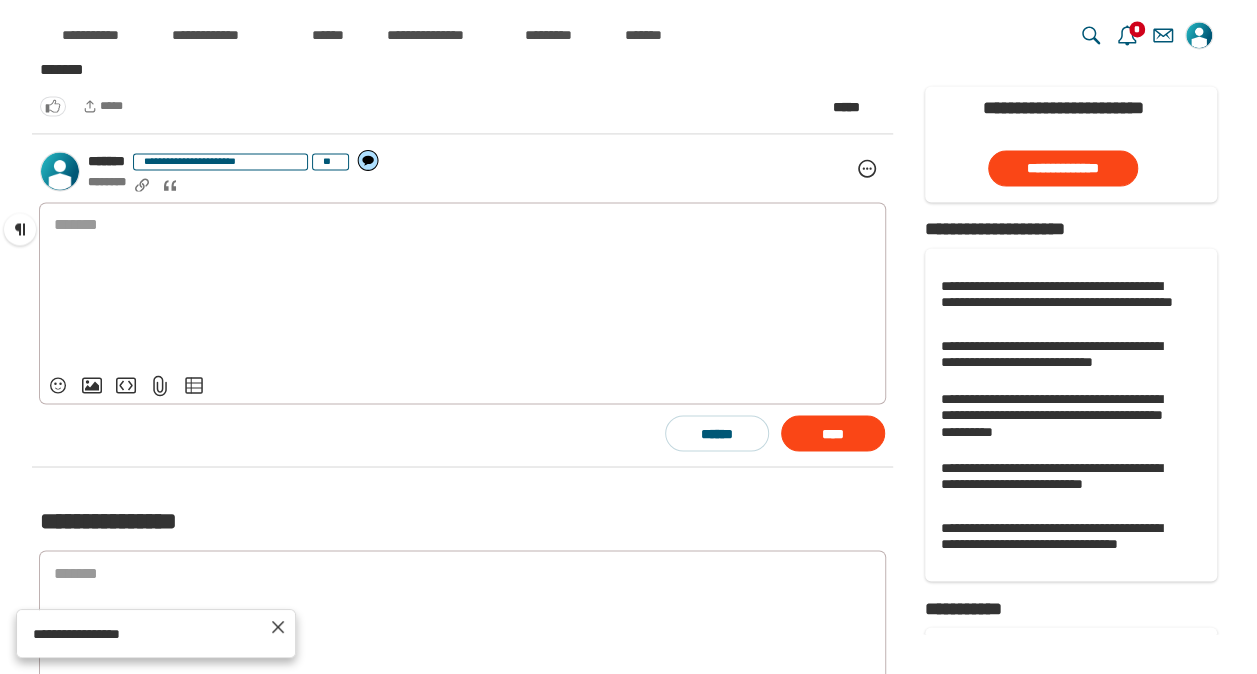 click on "***** *****   *****" at bounding box center (462, 106) 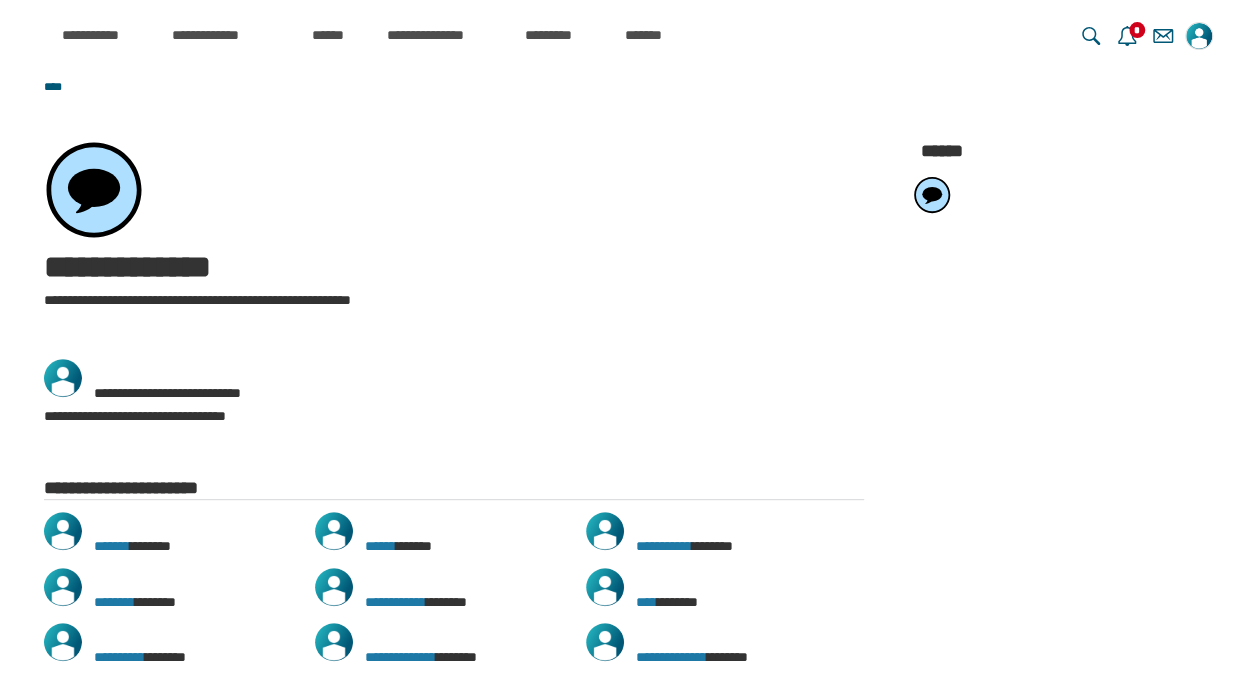 scroll, scrollTop: 0, scrollLeft: 0, axis: both 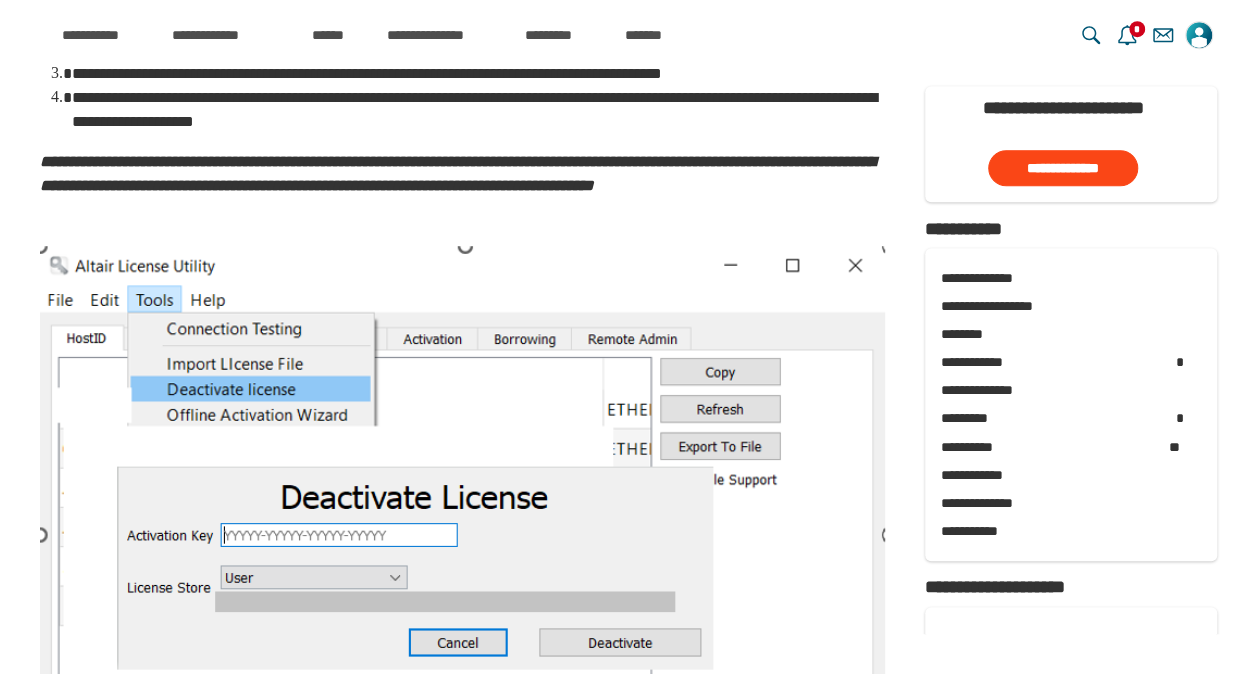 click on "**********" at bounding box center (457, 173) 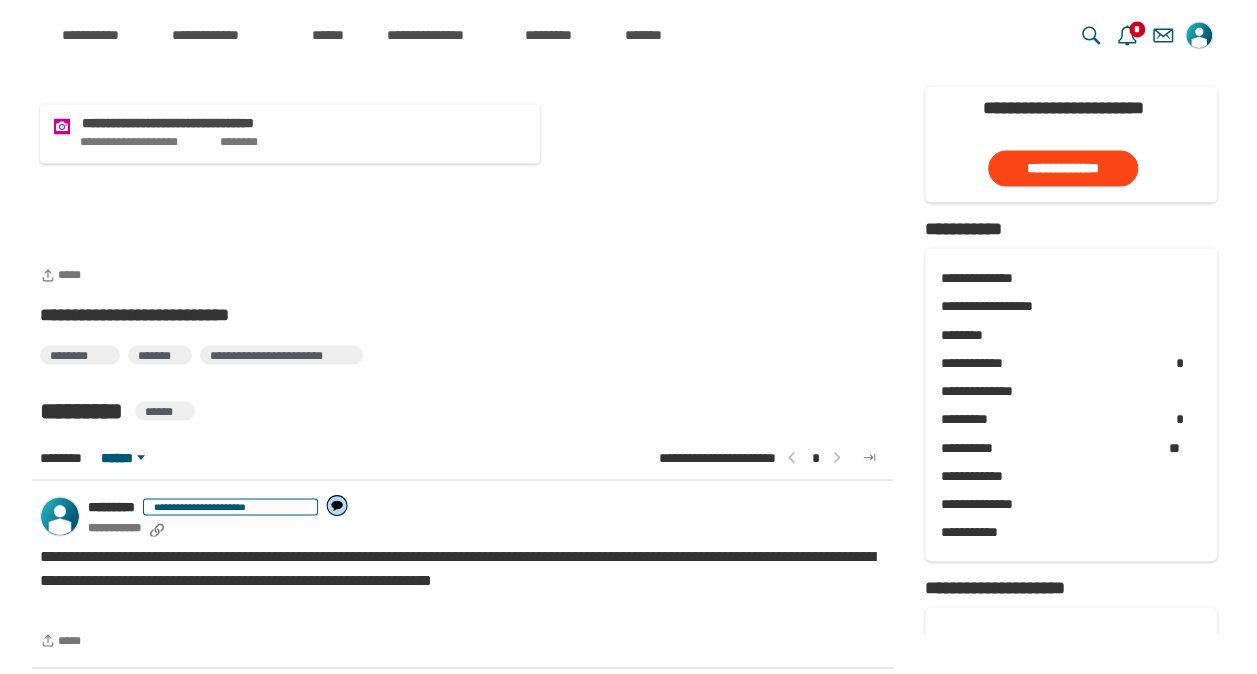 scroll, scrollTop: 1871, scrollLeft: 0, axis: vertical 